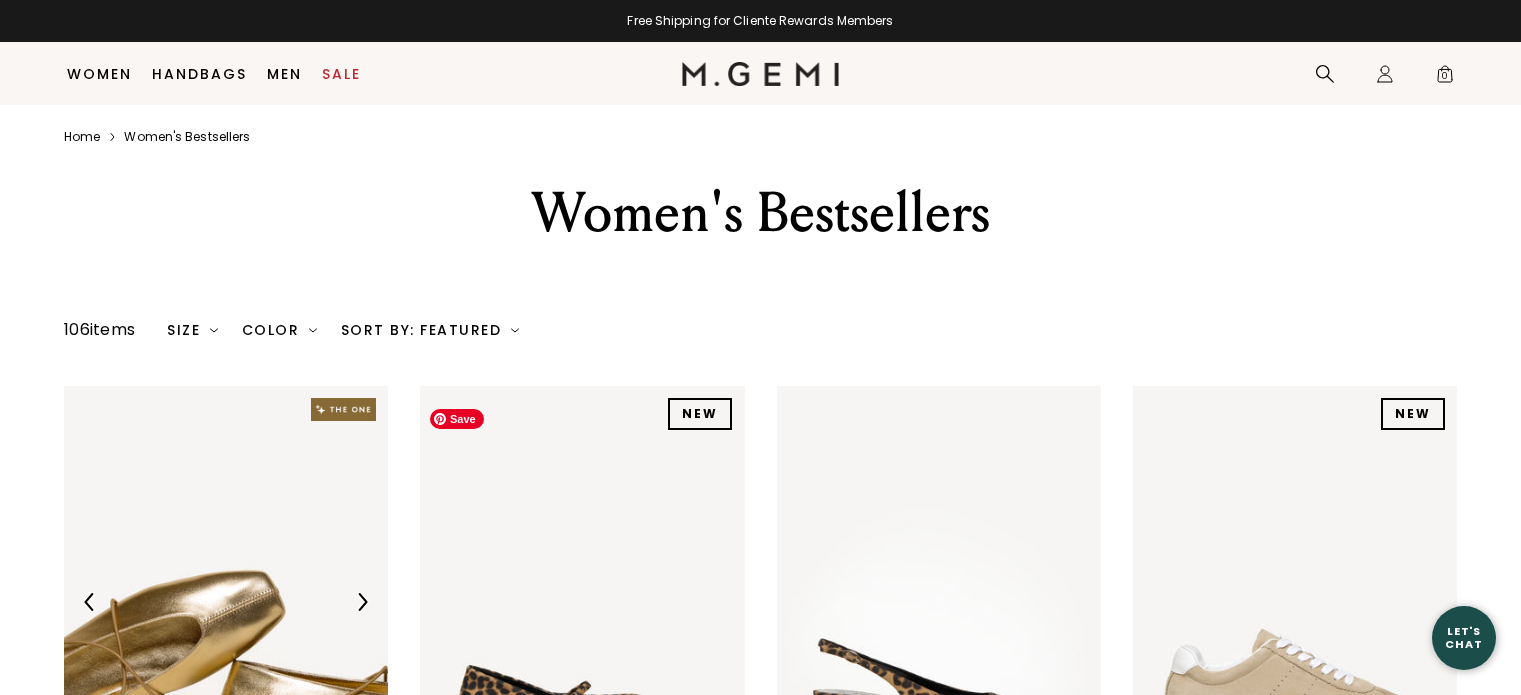 scroll, scrollTop: 405, scrollLeft: 0, axis: vertical 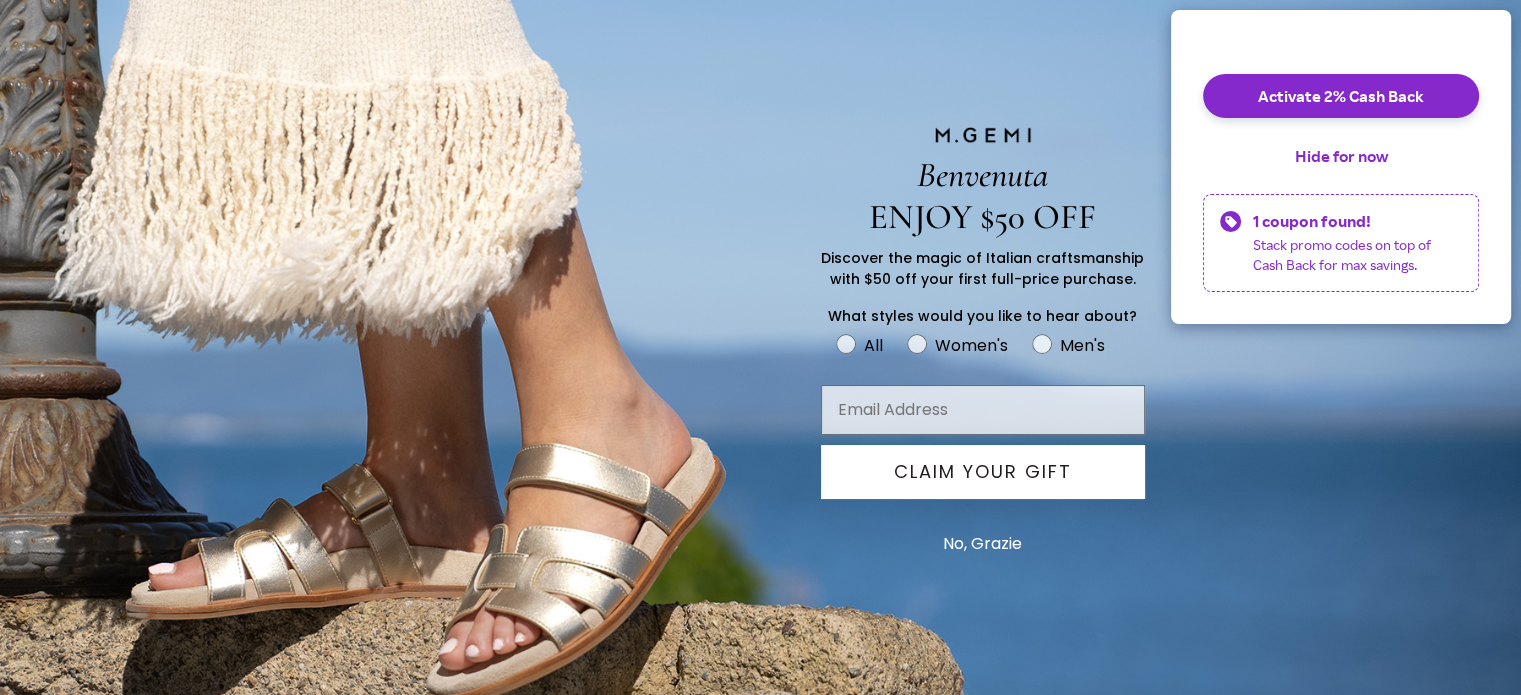 click on "No, Grazie" at bounding box center [982, 544] 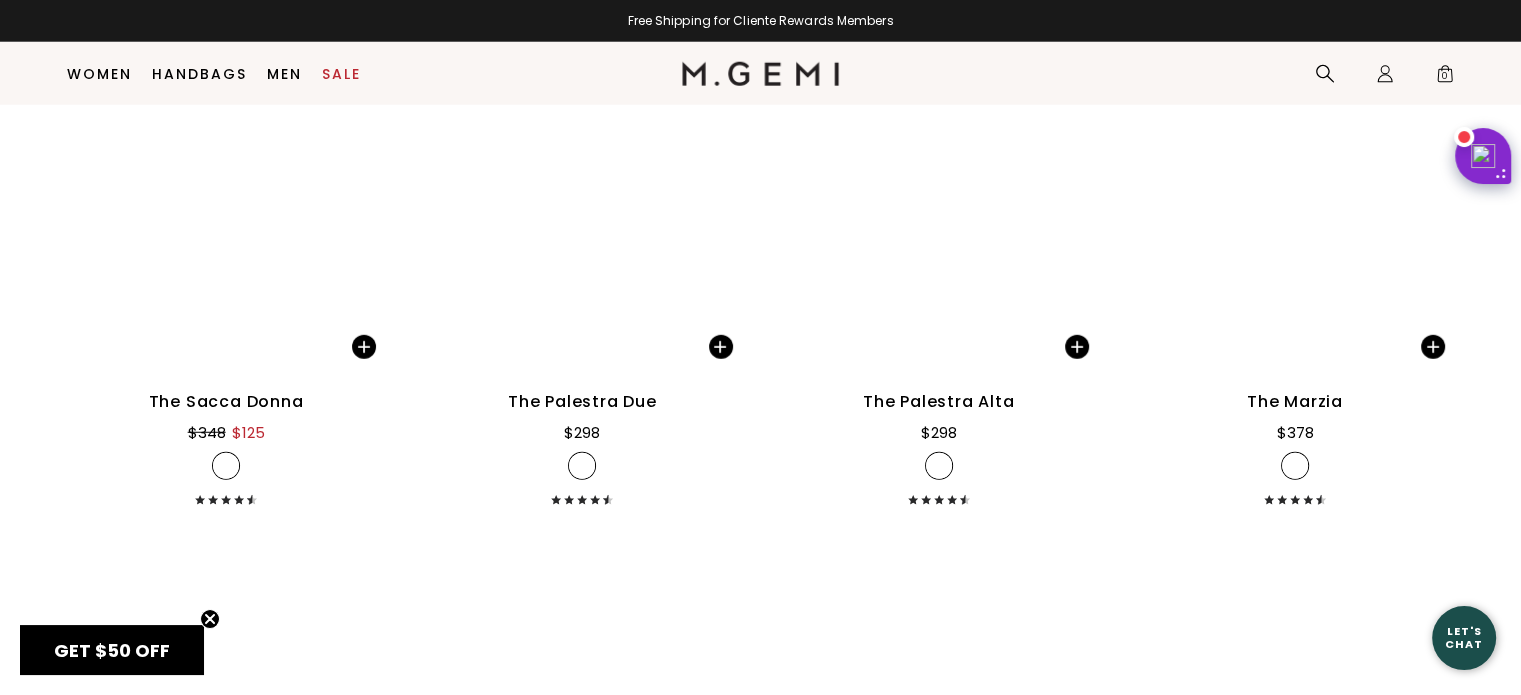 scroll, scrollTop: 5434, scrollLeft: 0, axis: vertical 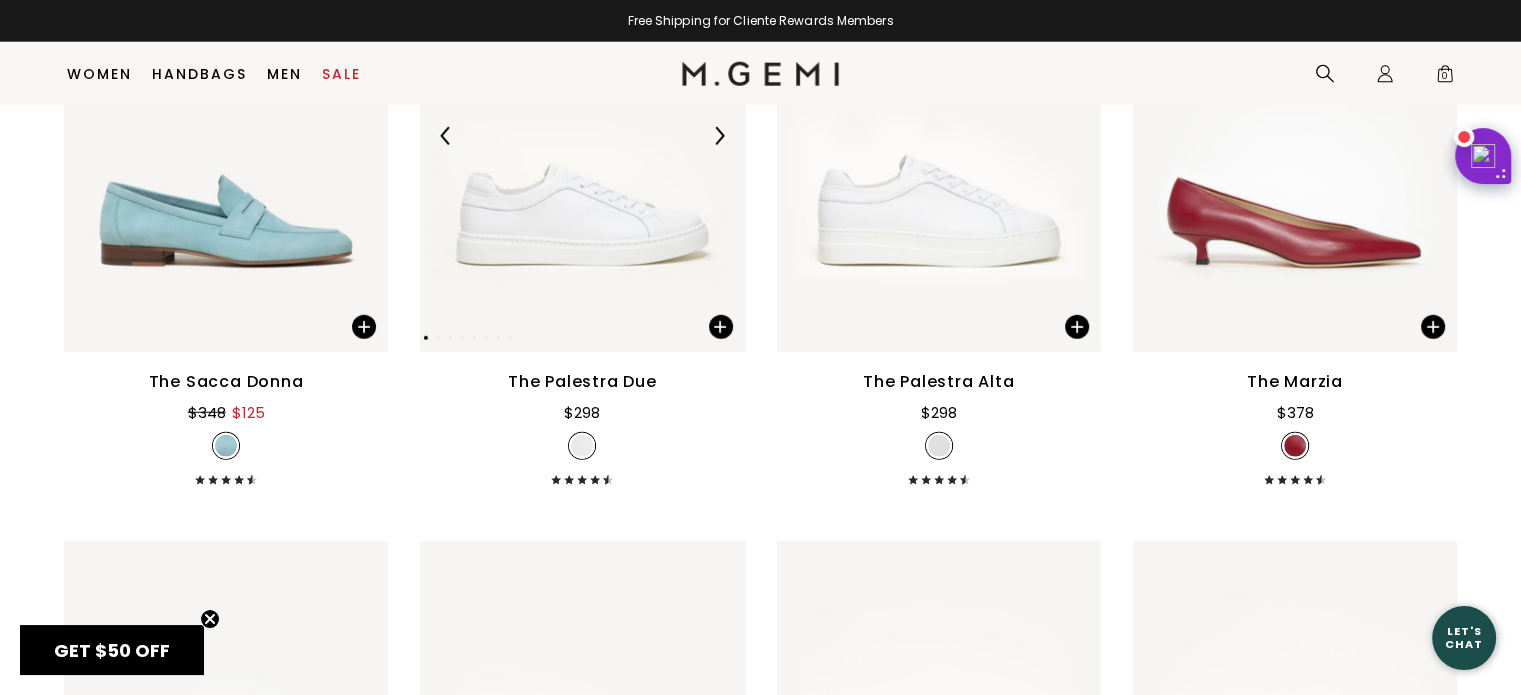click at bounding box center [582, 136] 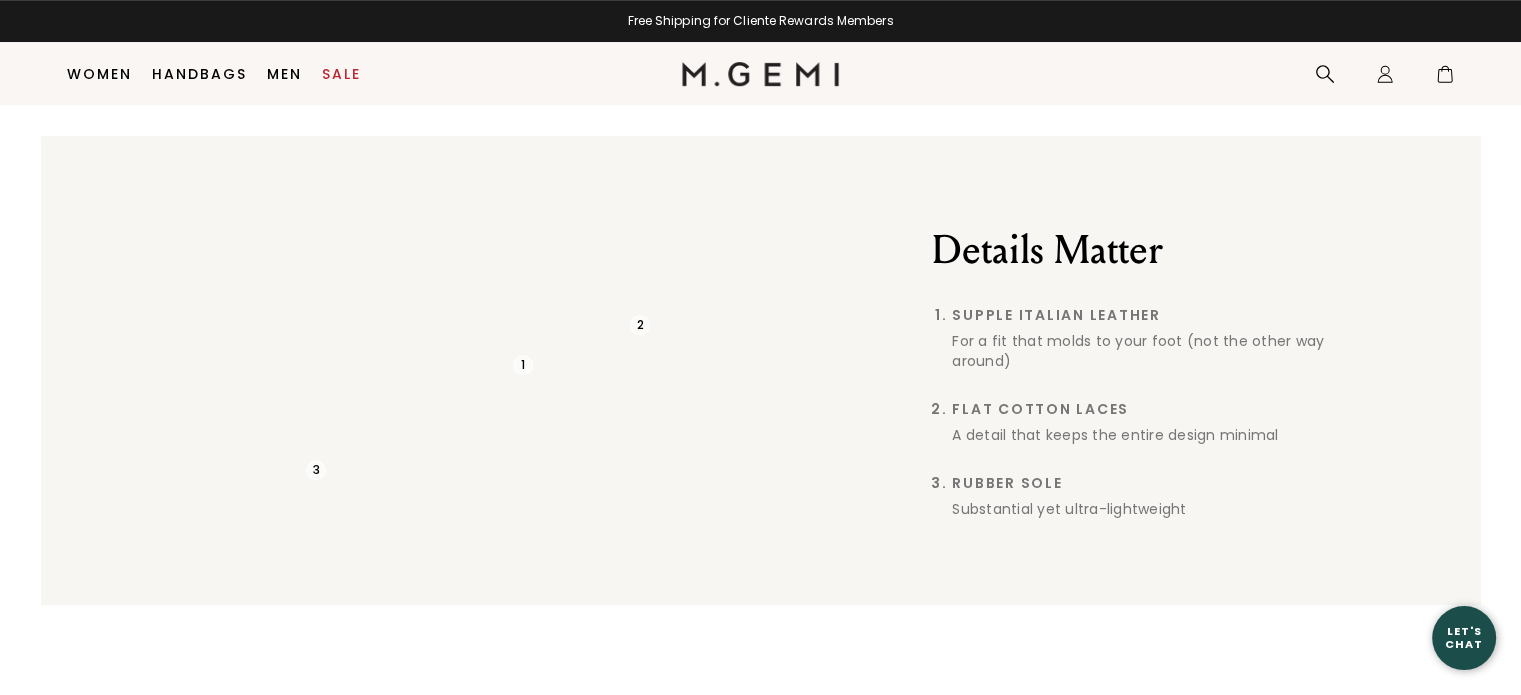 scroll, scrollTop: 2242, scrollLeft: 0, axis: vertical 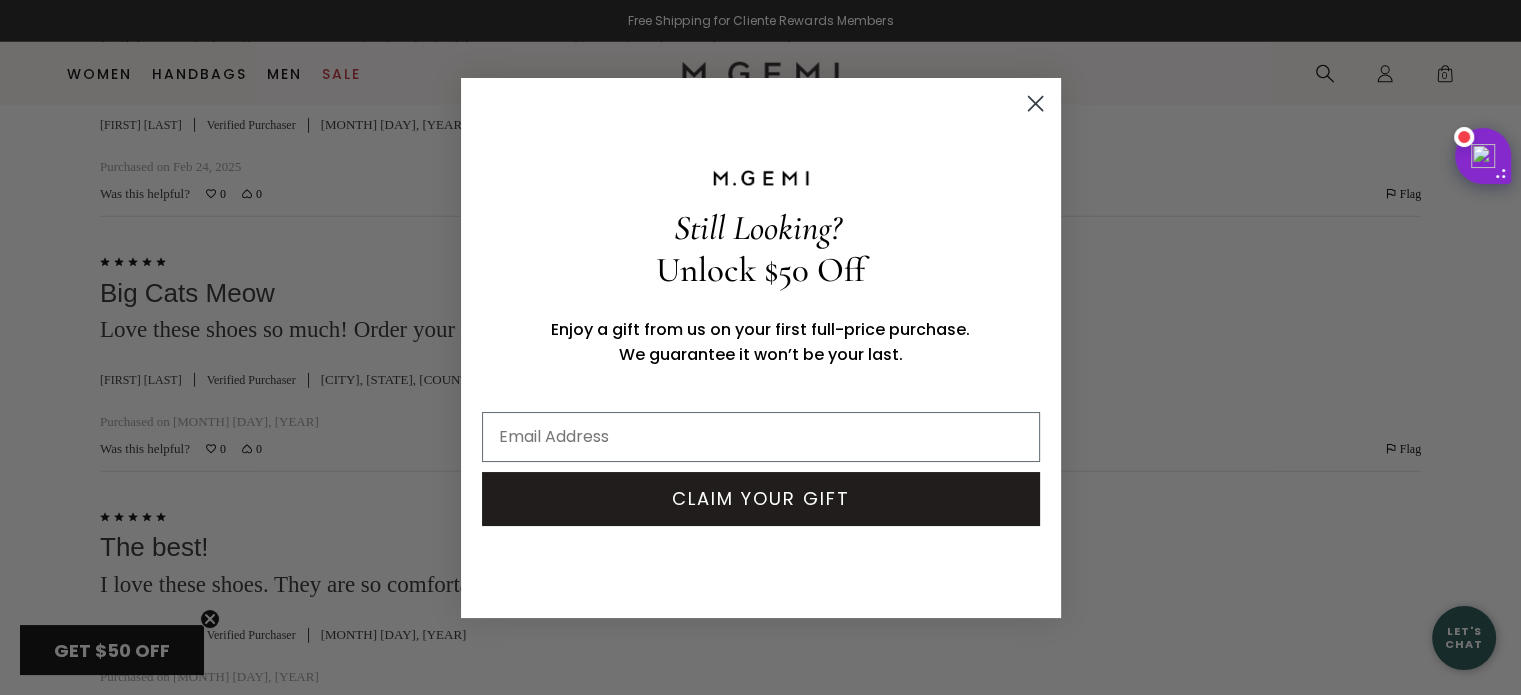 click 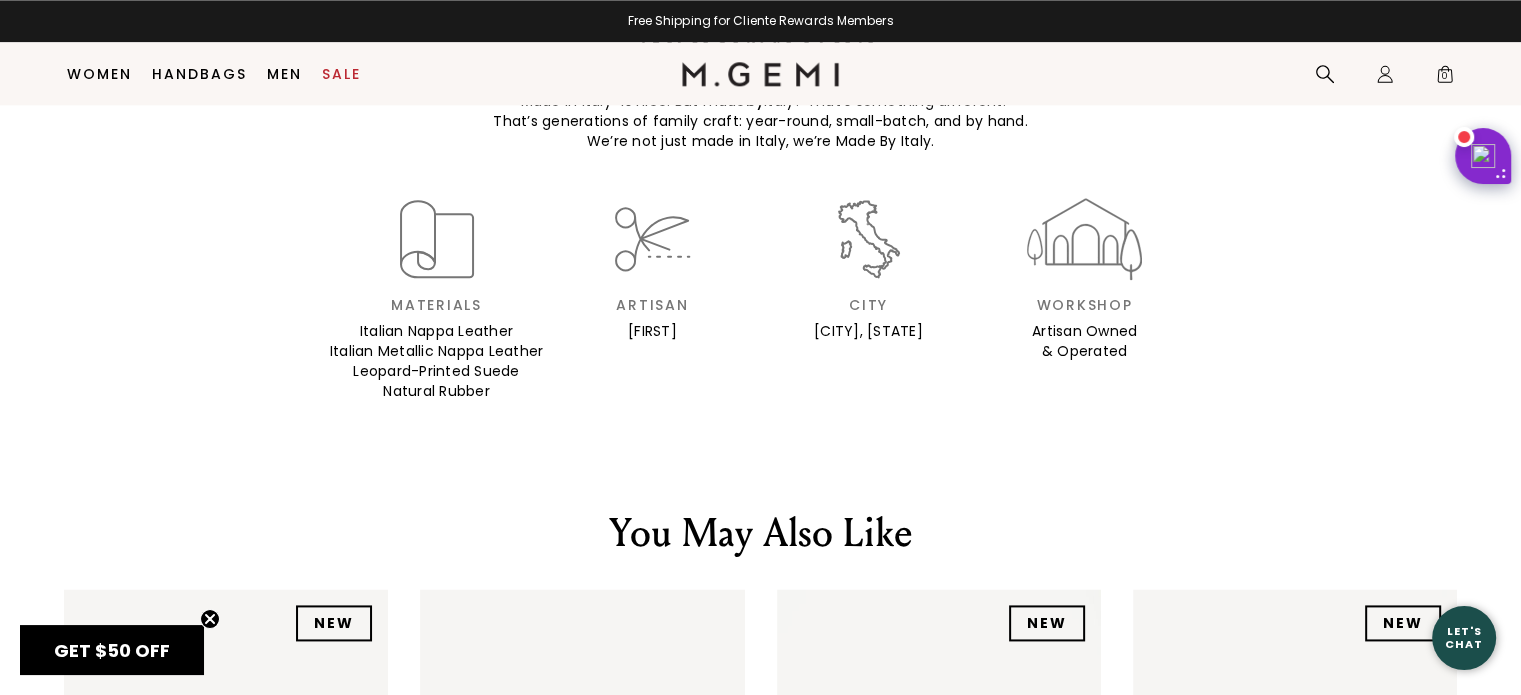 scroll, scrollTop: 2463, scrollLeft: 0, axis: vertical 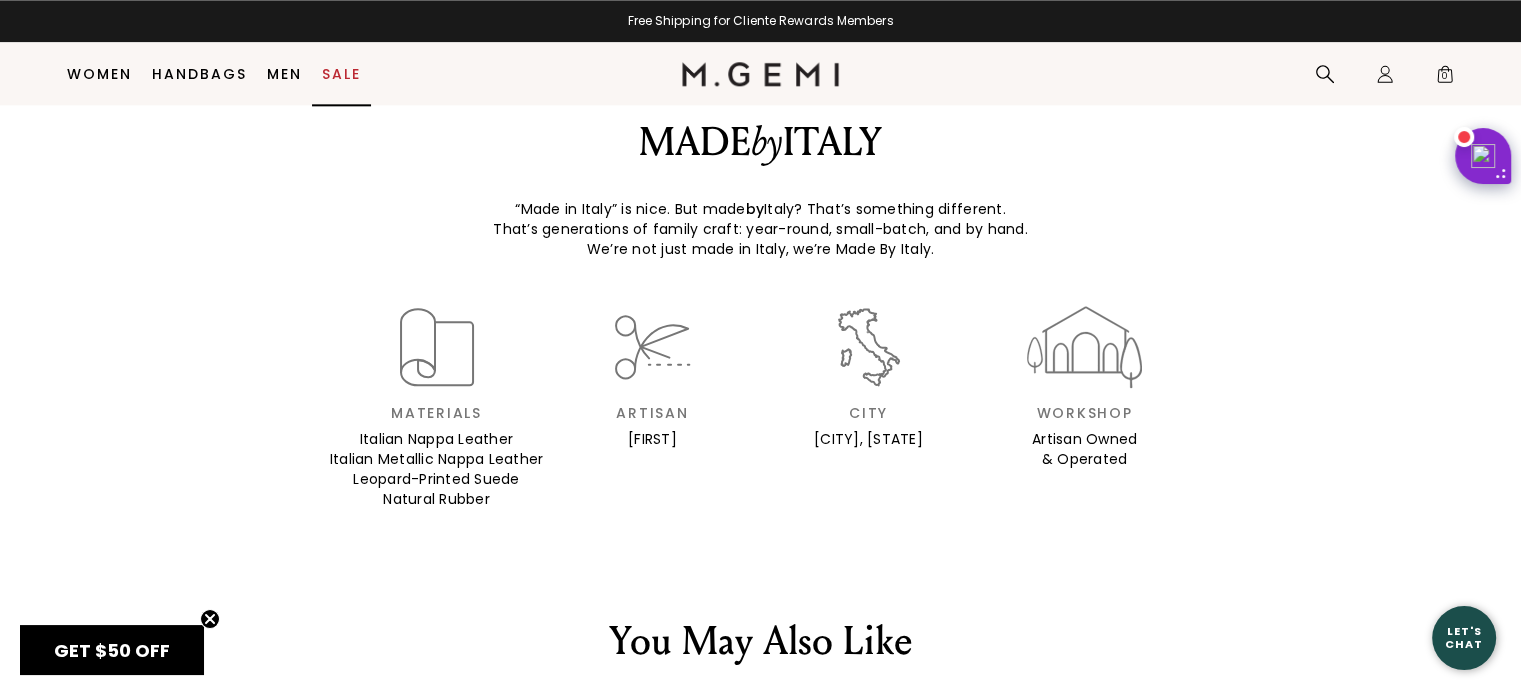 click on "Sale" at bounding box center [341, 74] 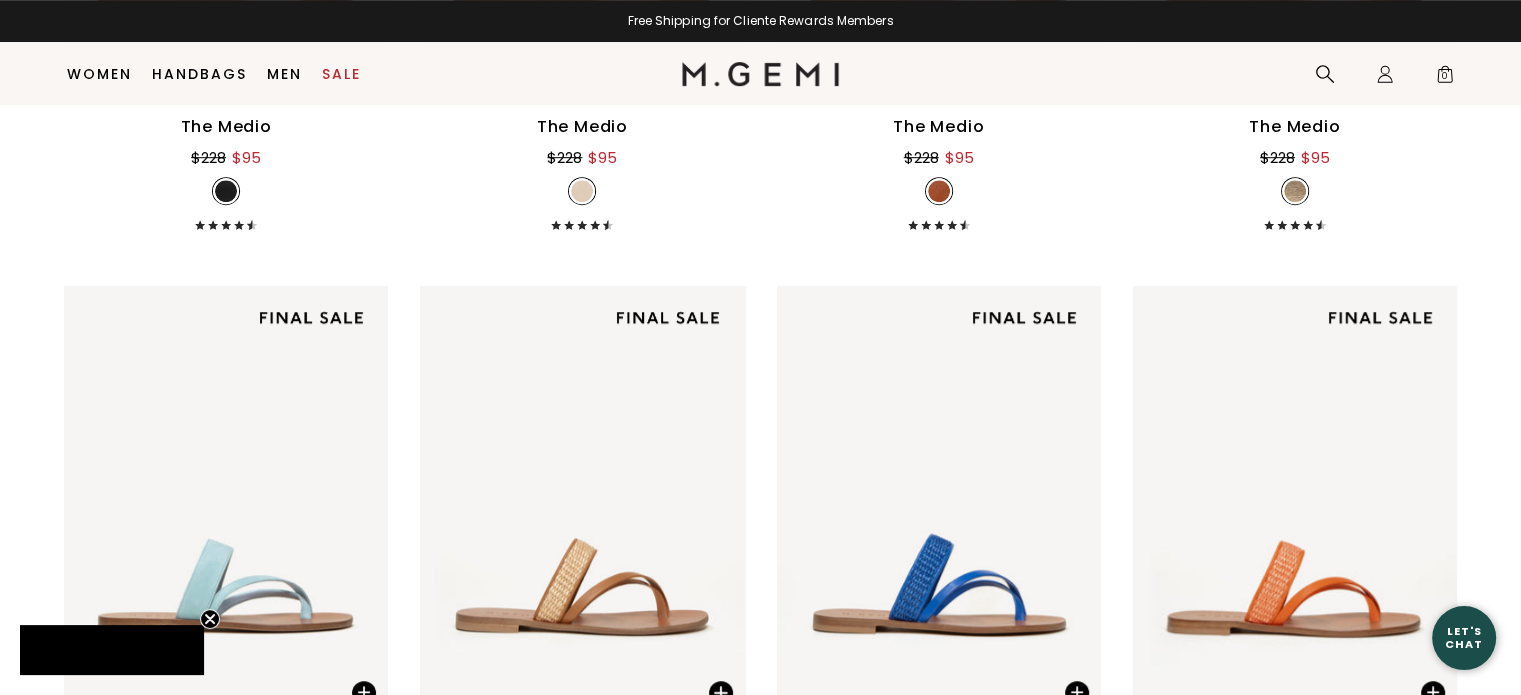 scroll, scrollTop: 1817, scrollLeft: 0, axis: vertical 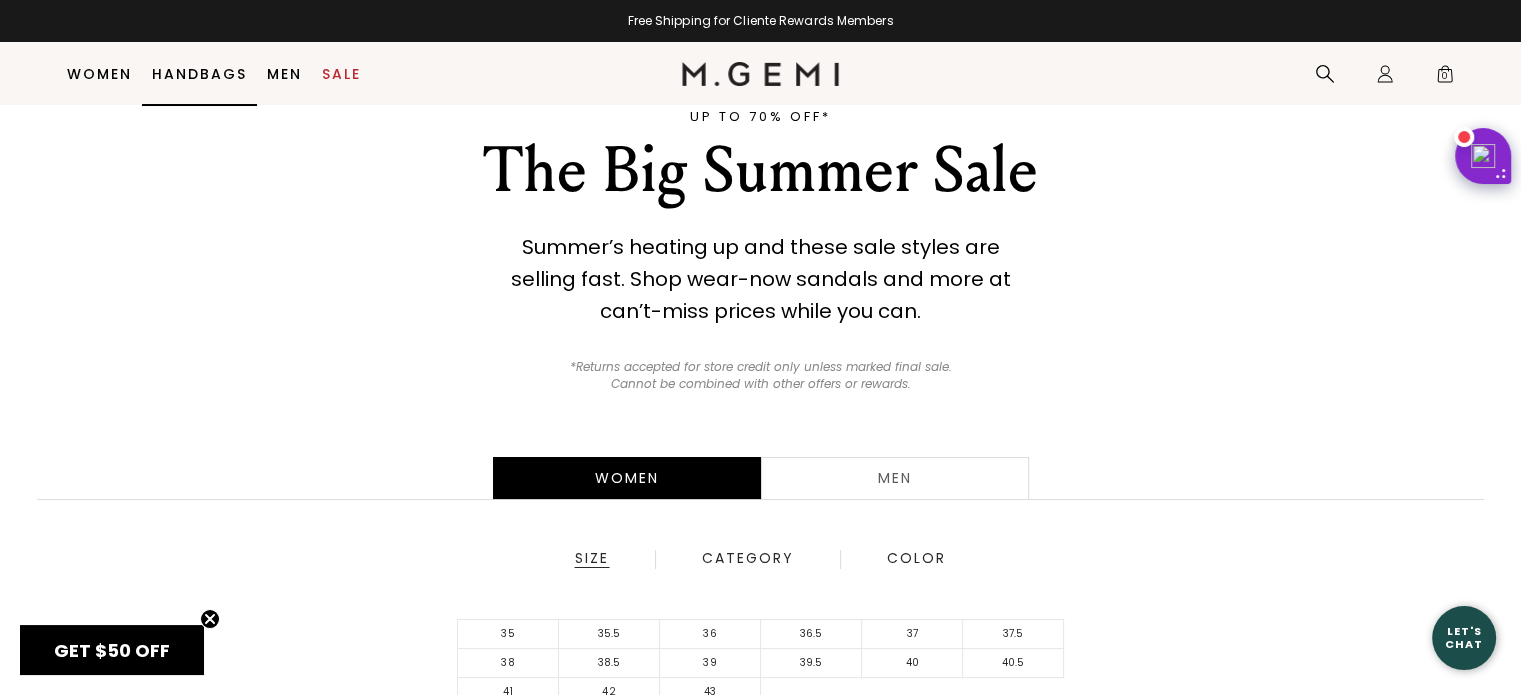 click on "Handbags" at bounding box center (199, 74) 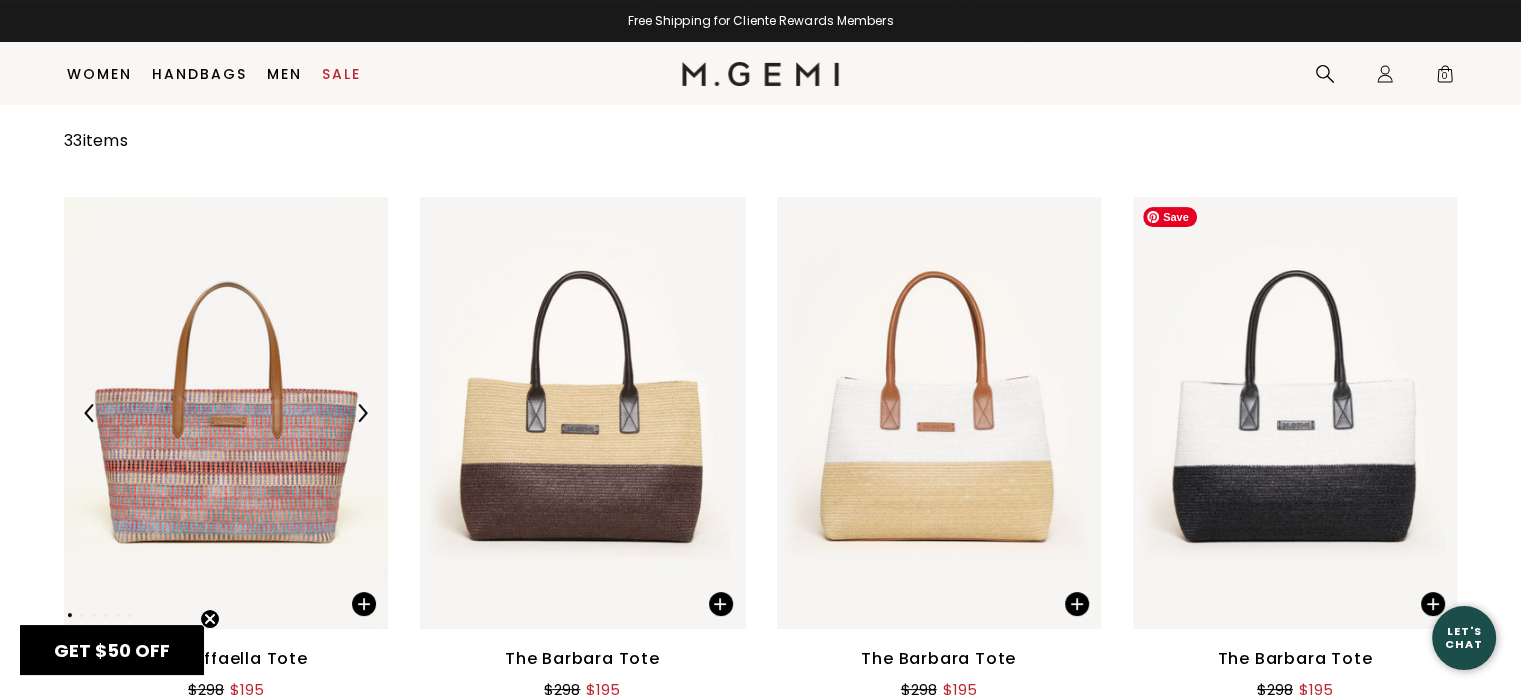 scroll, scrollTop: 344, scrollLeft: 0, axis: vertical 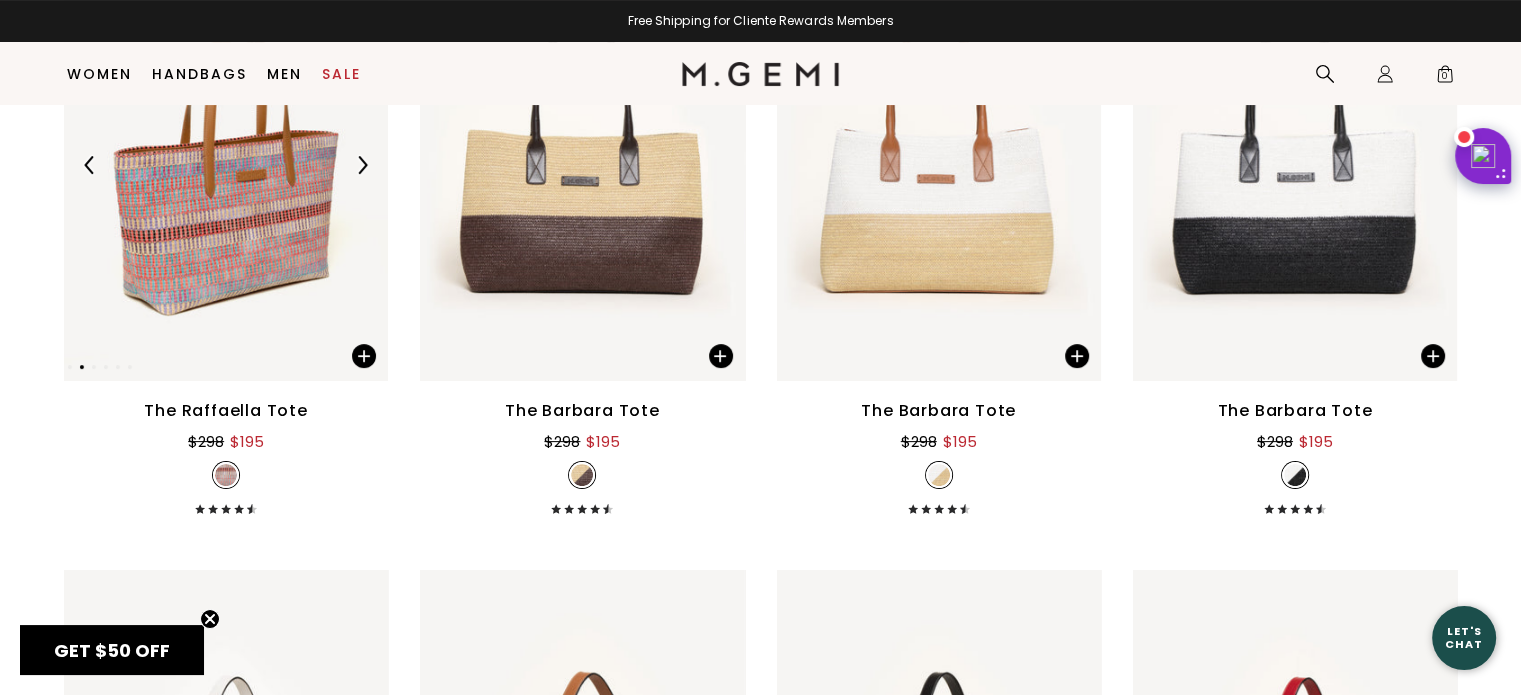 click at bounding box center (226, 165) 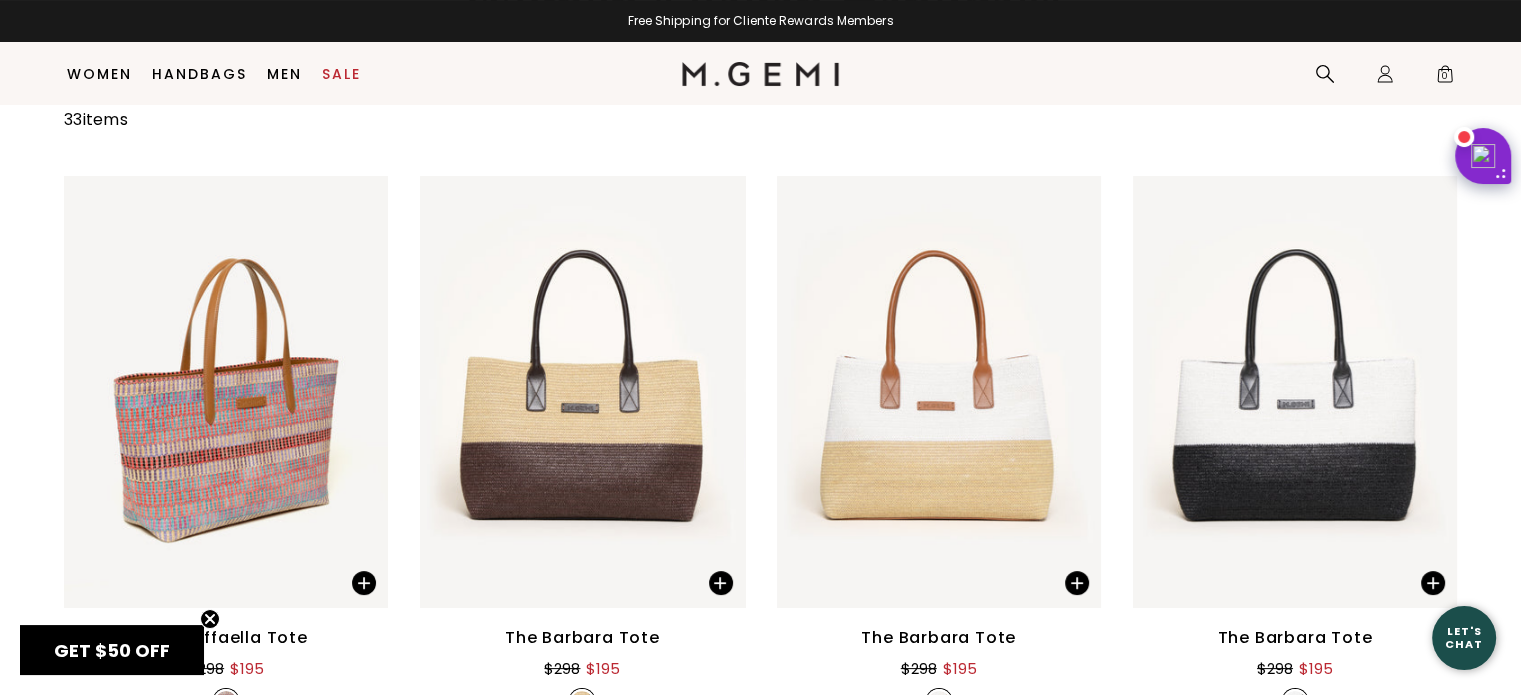 scroll, scrollTop: 208, scrollLeft: 0, axis: vertical 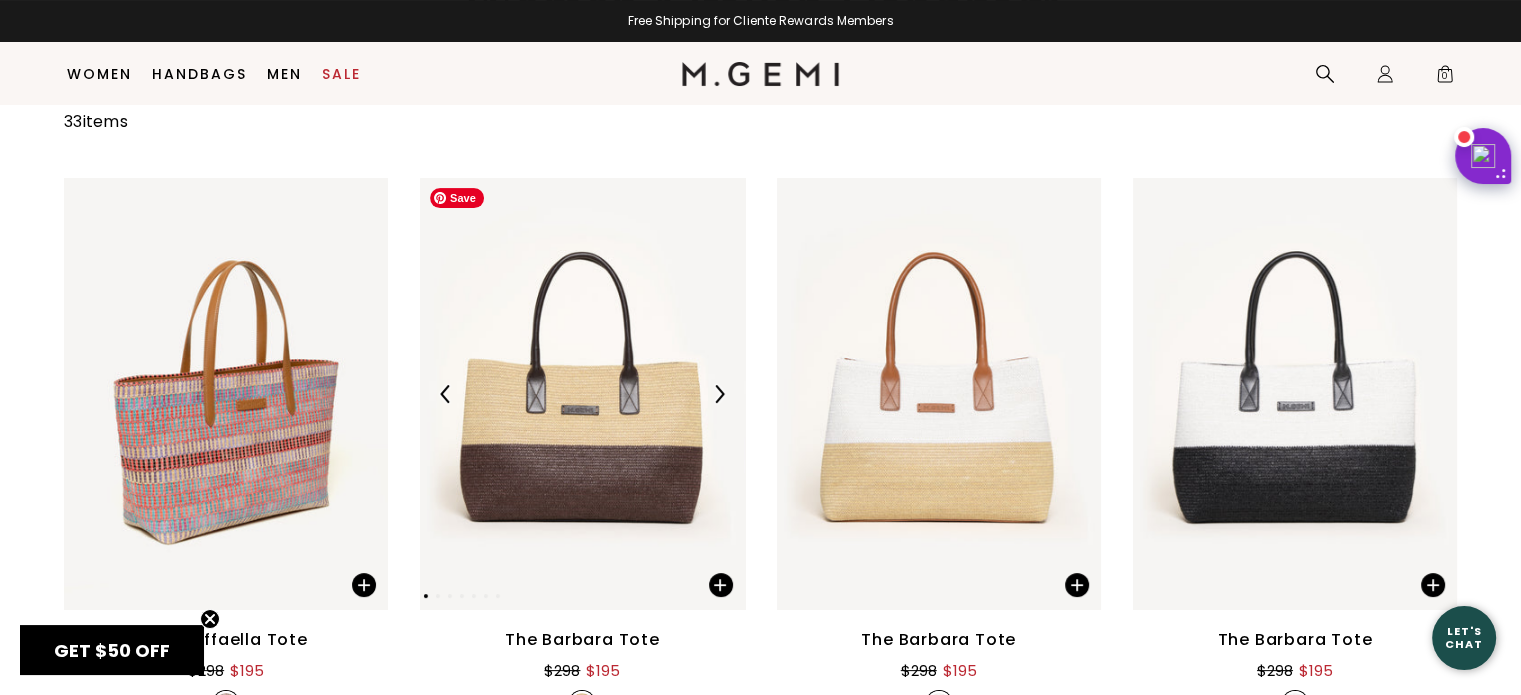 click at bounding box center (582, 394) 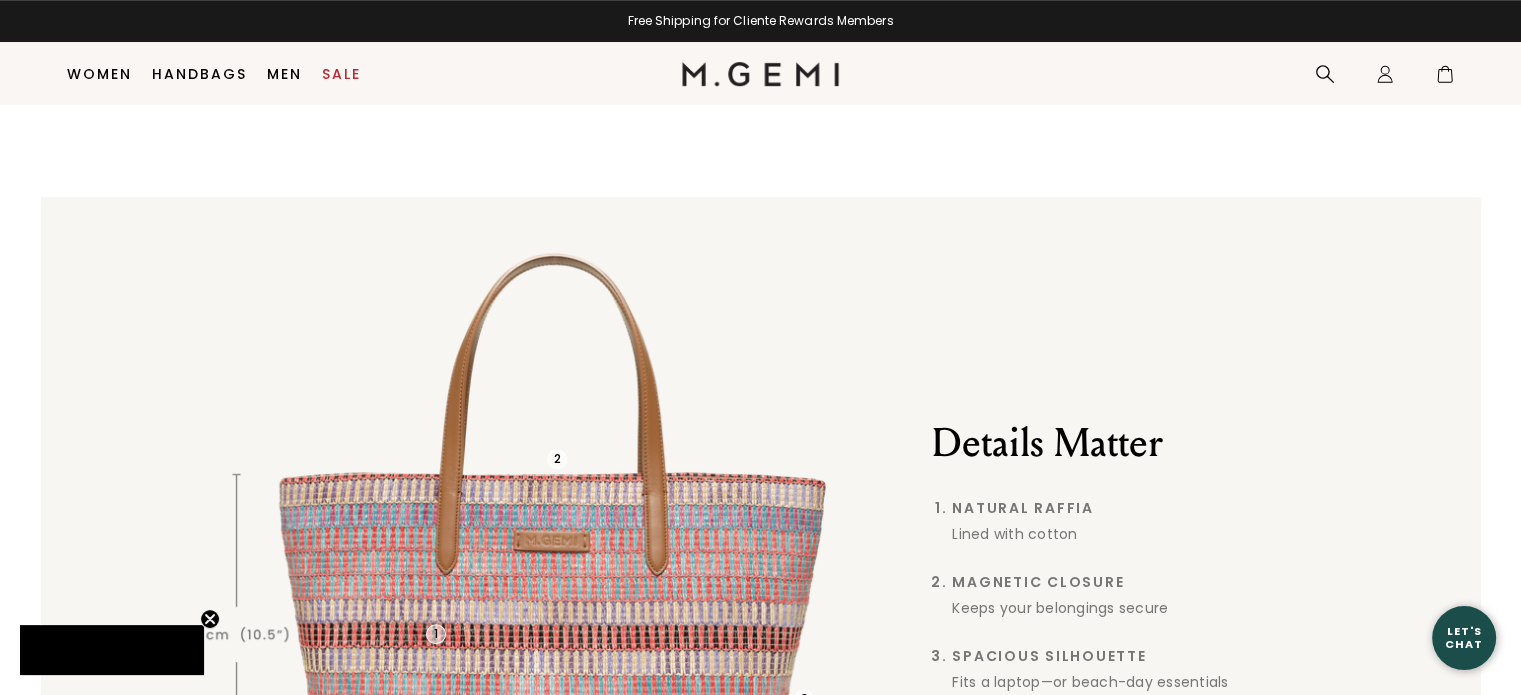 scroll, scrollTop: 1468, scrollLeft: 0, axis: vertical 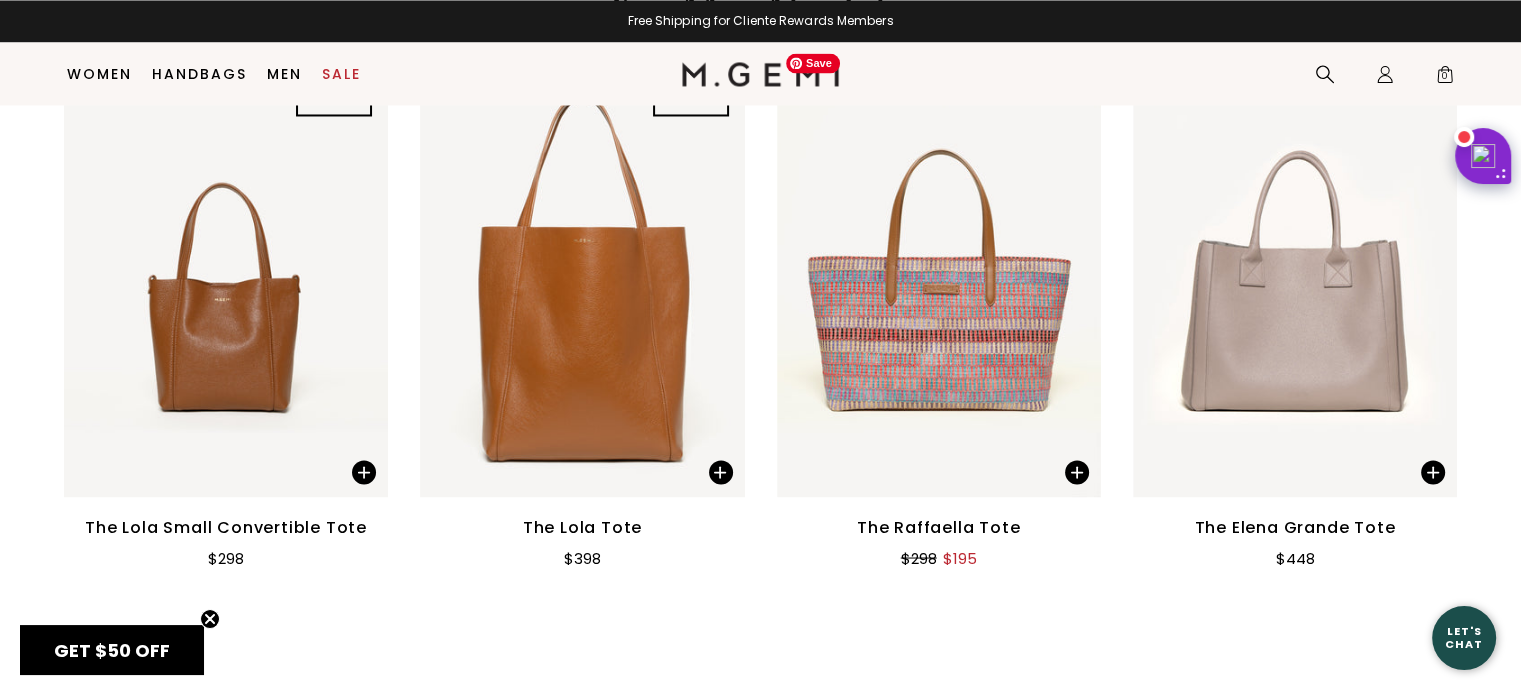 click at bounding box center (939, 280) 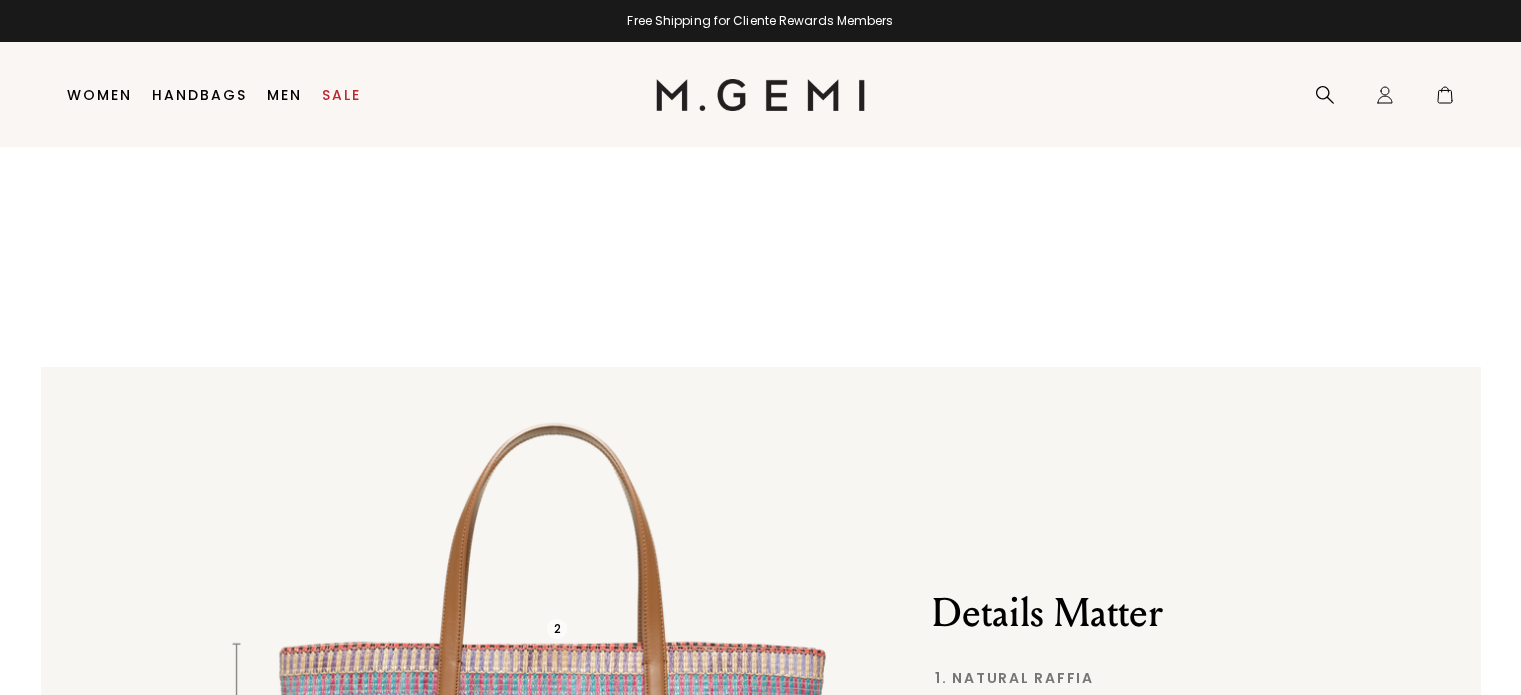 scroll, scrollTop: 0, scrollLeft: 0, axis: both 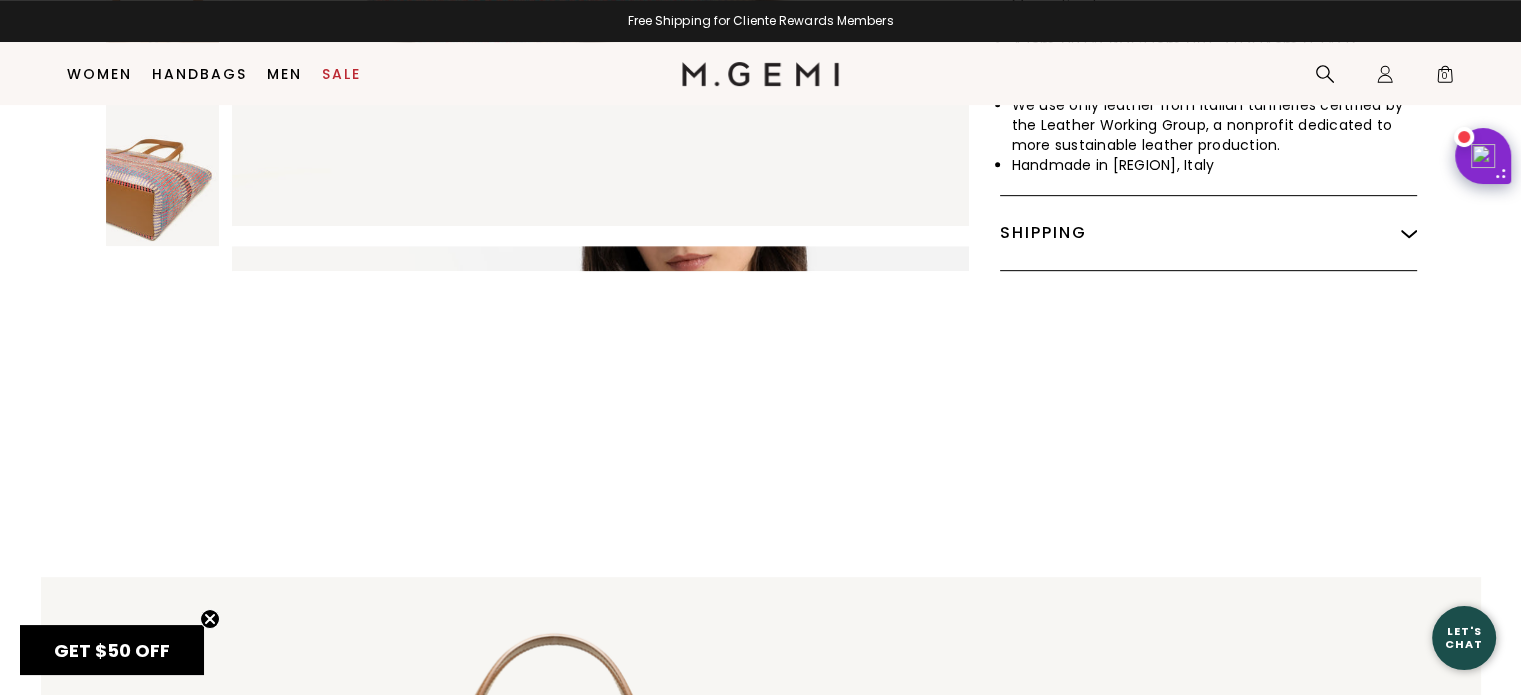 click on "Close dialog  Don't Forget ENJOY $50 OFF Don’t see something you love? We launch new, handcrafted styles every week.  CLAIM YOUR GIFT No, Grazie Submit" at bounding box center [760, 347] 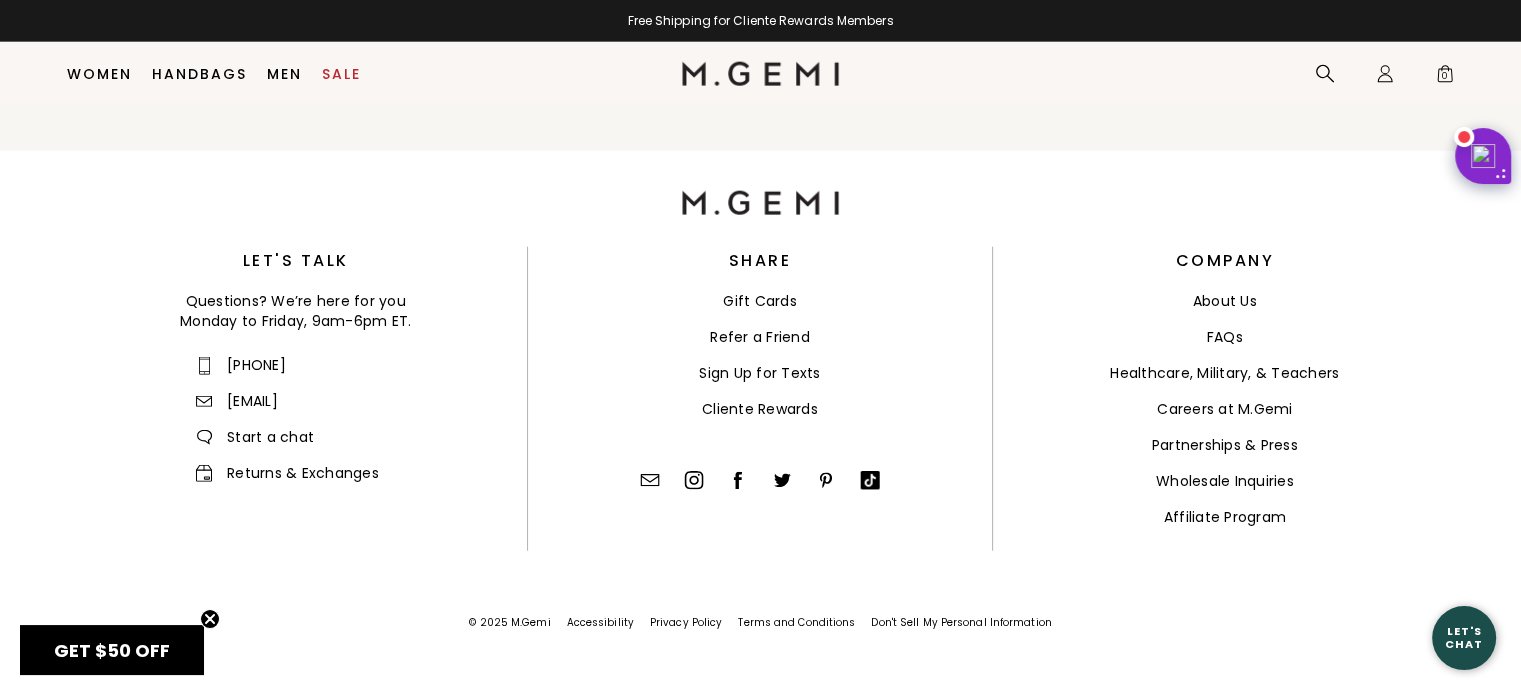 scroll, scrollTop: 5524, scrollLeft: 0, axis: vertical 